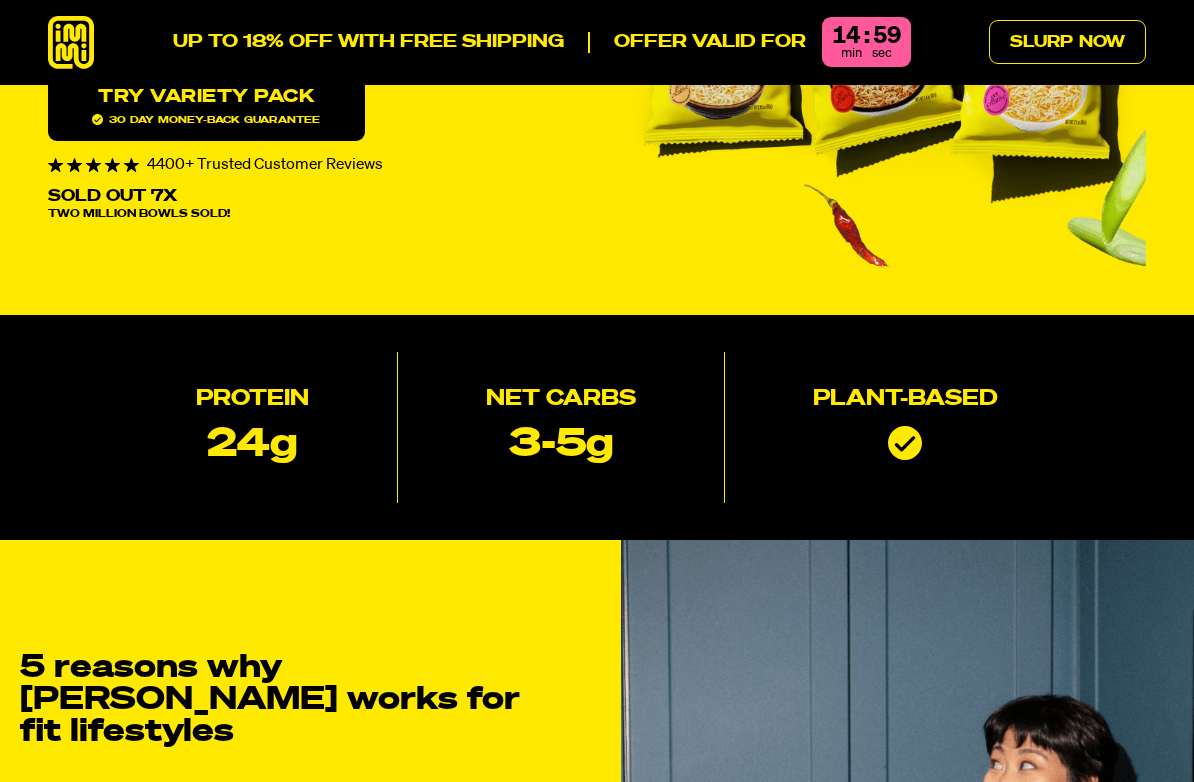 scroll, scrollTop: 348, scrollLeft: 0, axis: vertical 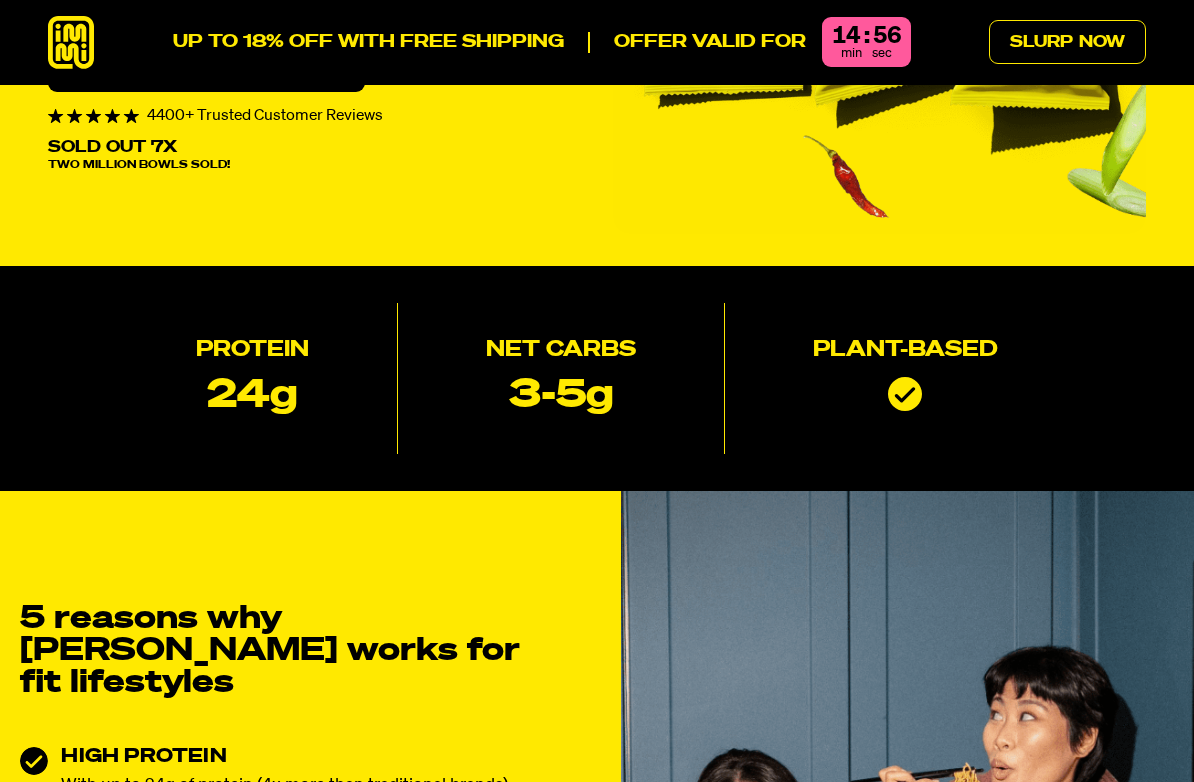 type on "[EMAIL_ADDRESS][DOMAIN_NAME]" 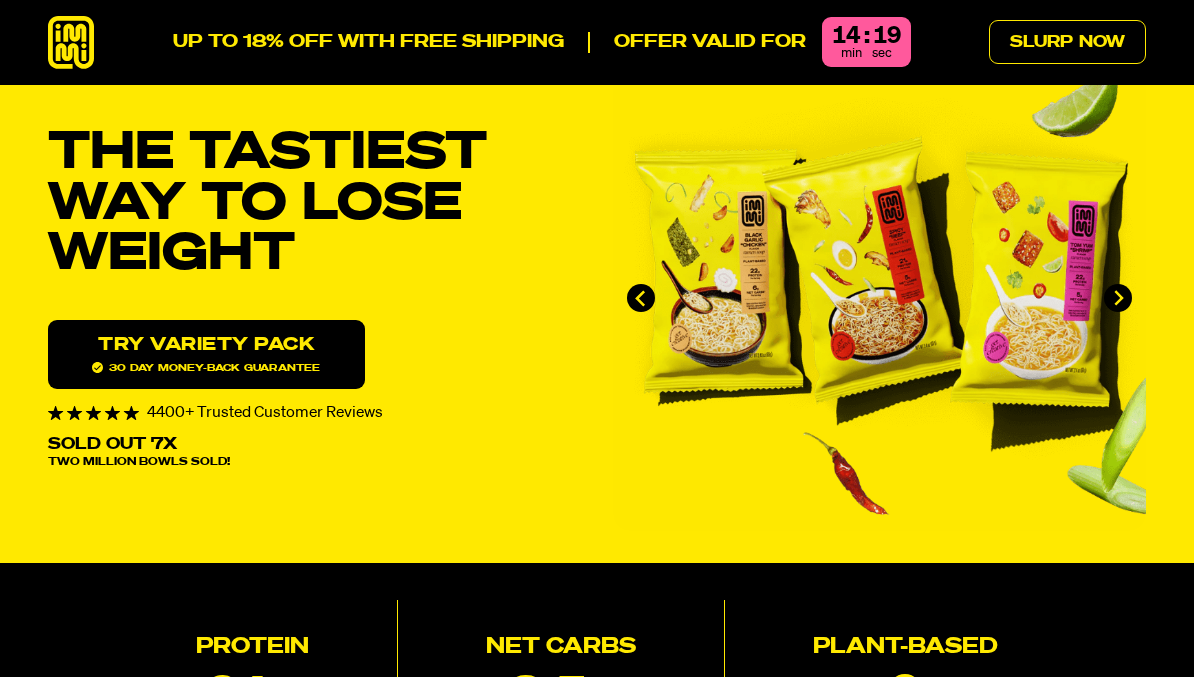 scroll, scrollTop: 0, scrollLeft: 0, axis: both 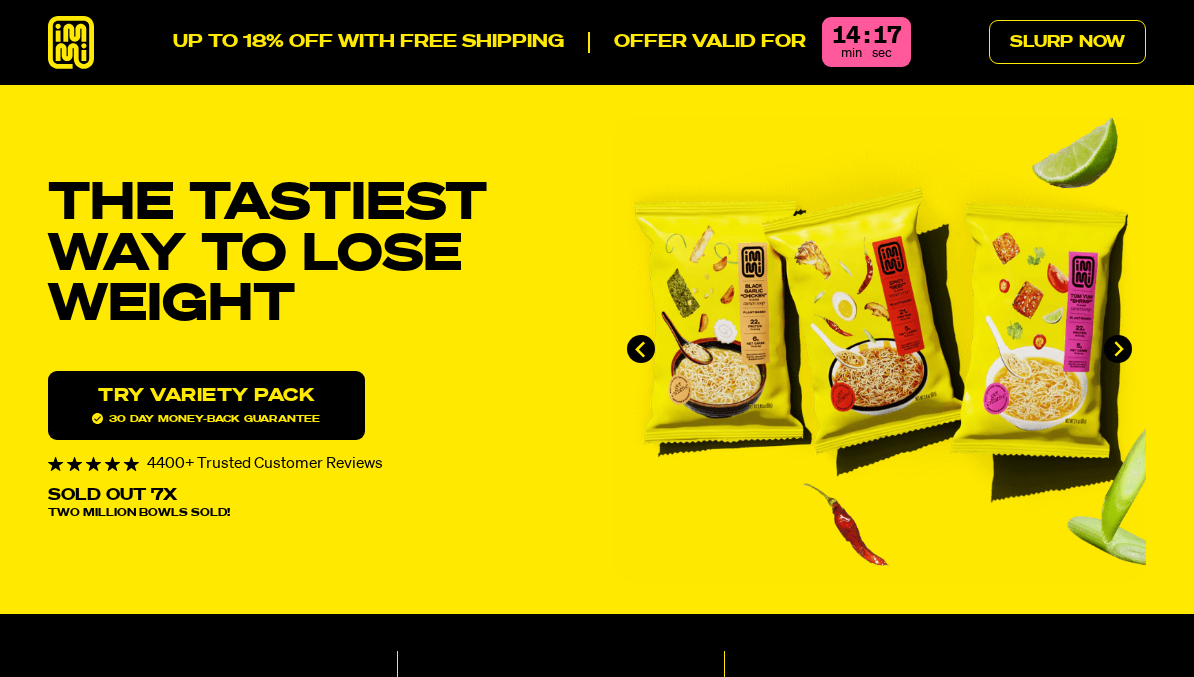 click on "Try variety Pack   30 day money-back guarantee" at bounding box center [206, 405] 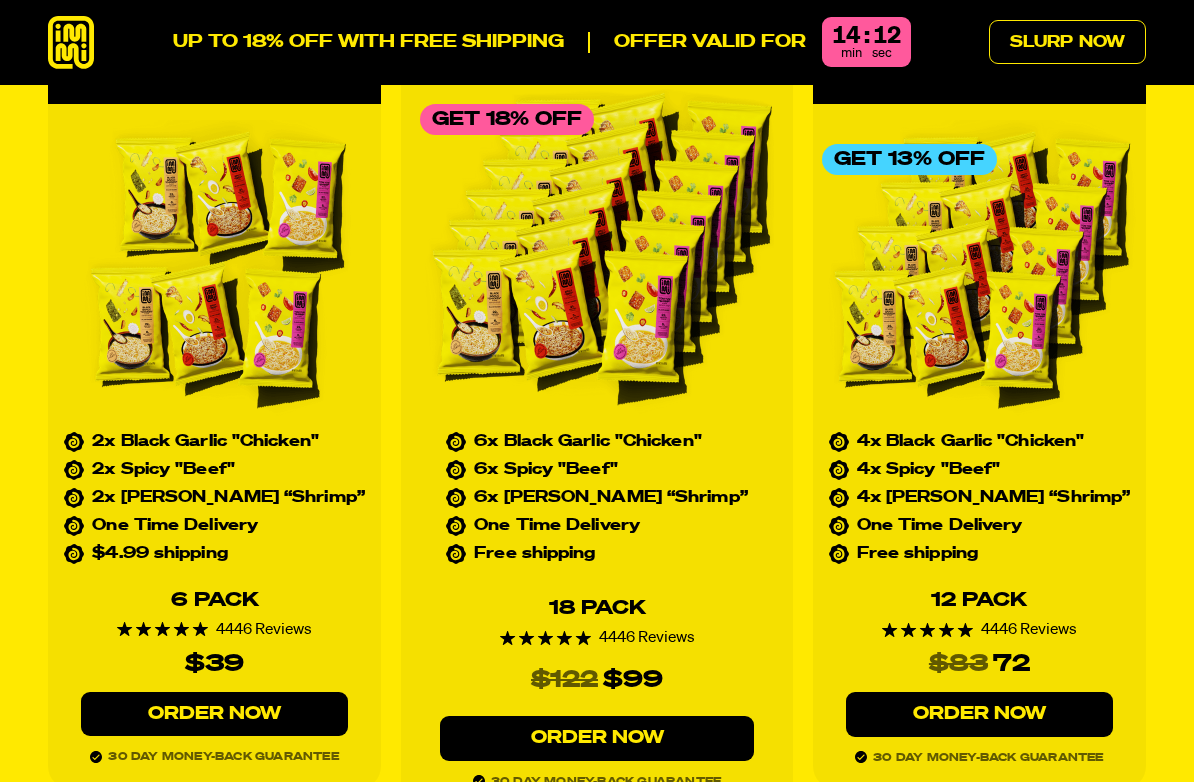 scroll, scrollTop: 8541, scrollLeft: 0, axis: vertical 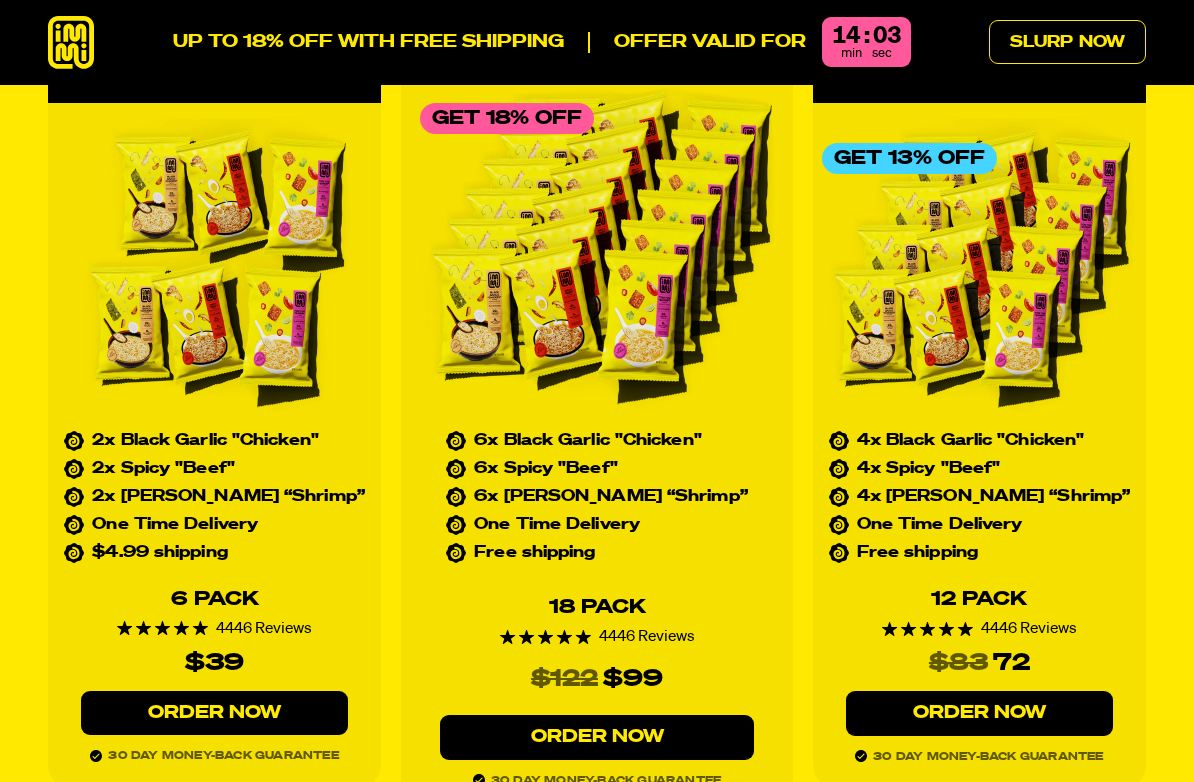 click on "Order Now" at bounding box center [214, 713] 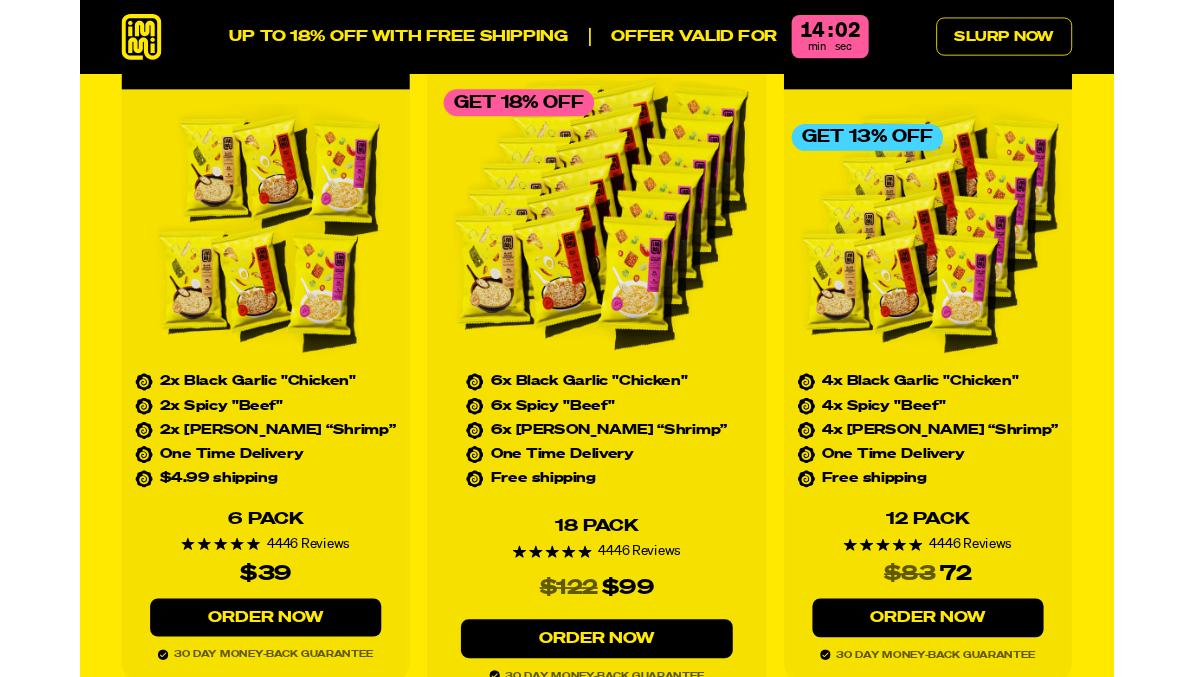 scroll, scrollTop: 8541, scrollLeft: 0, axis: vertical 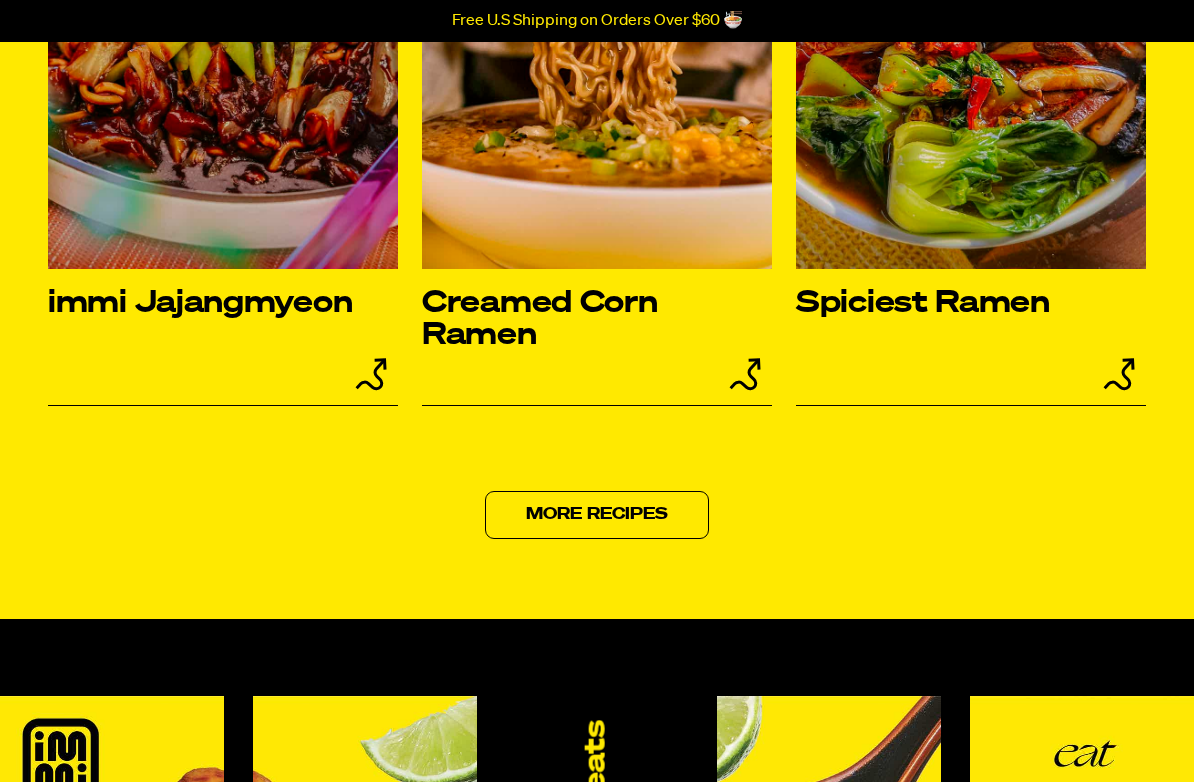 click on "More Recipes" at bounding box center [597, 515] 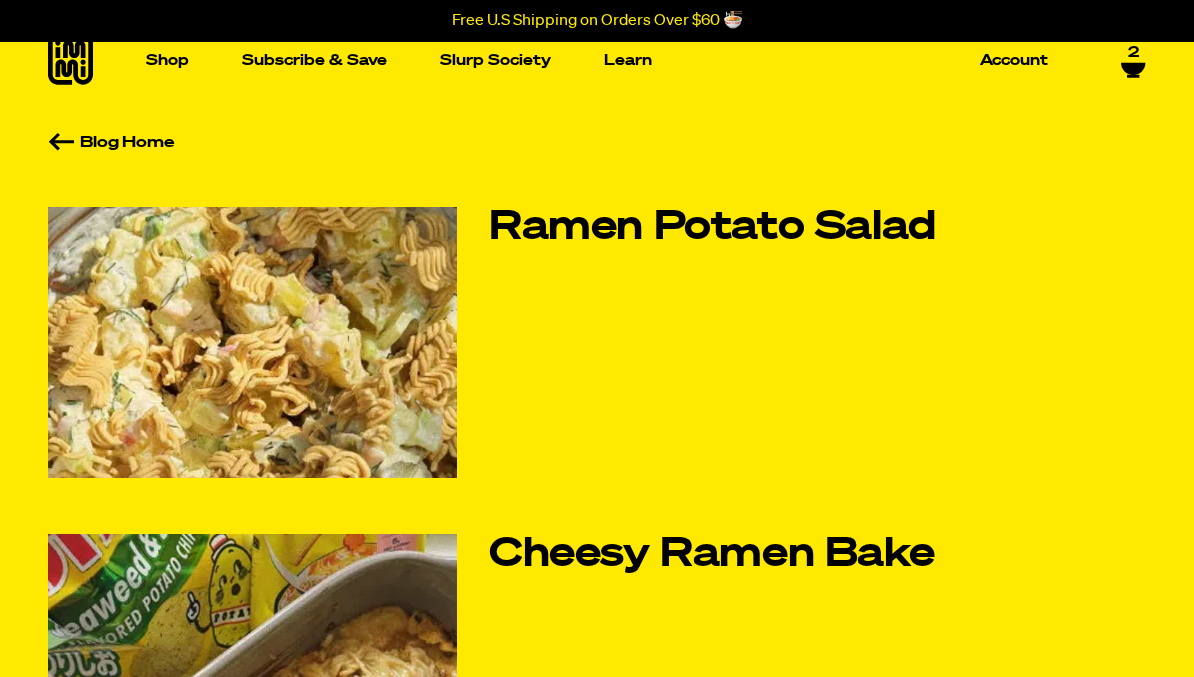 scroll, scrollTop: 0, scrollLeft: 0, axis: both 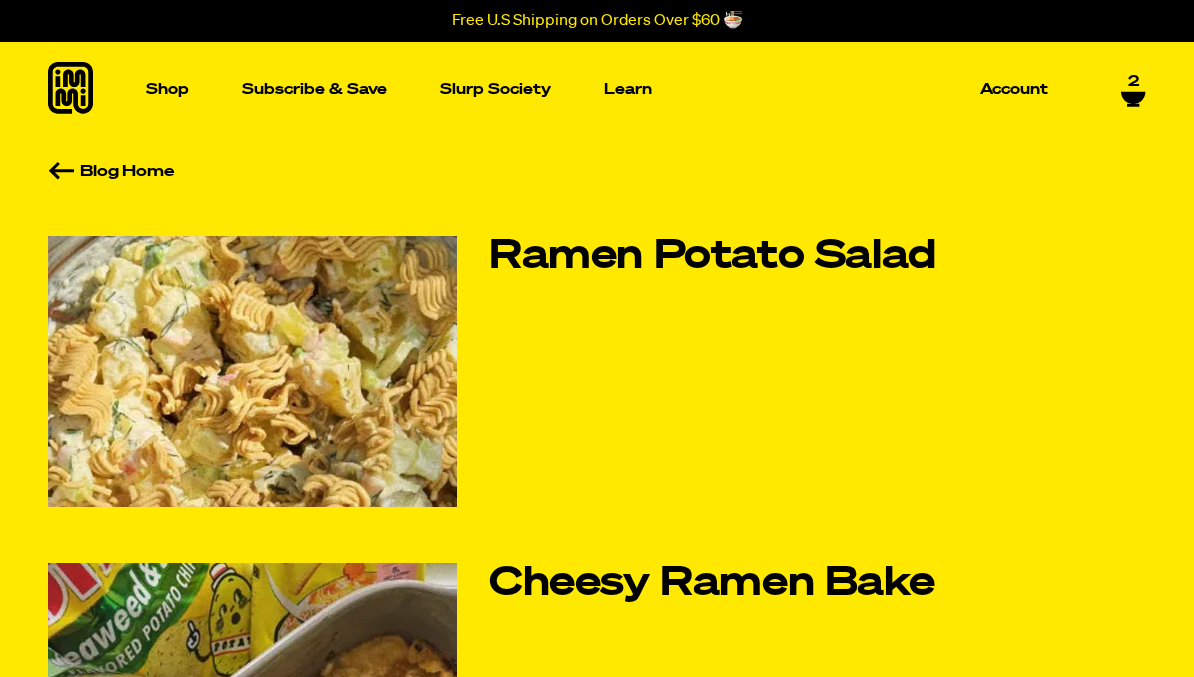 click on "Shop" at bounding box center [167, 89] 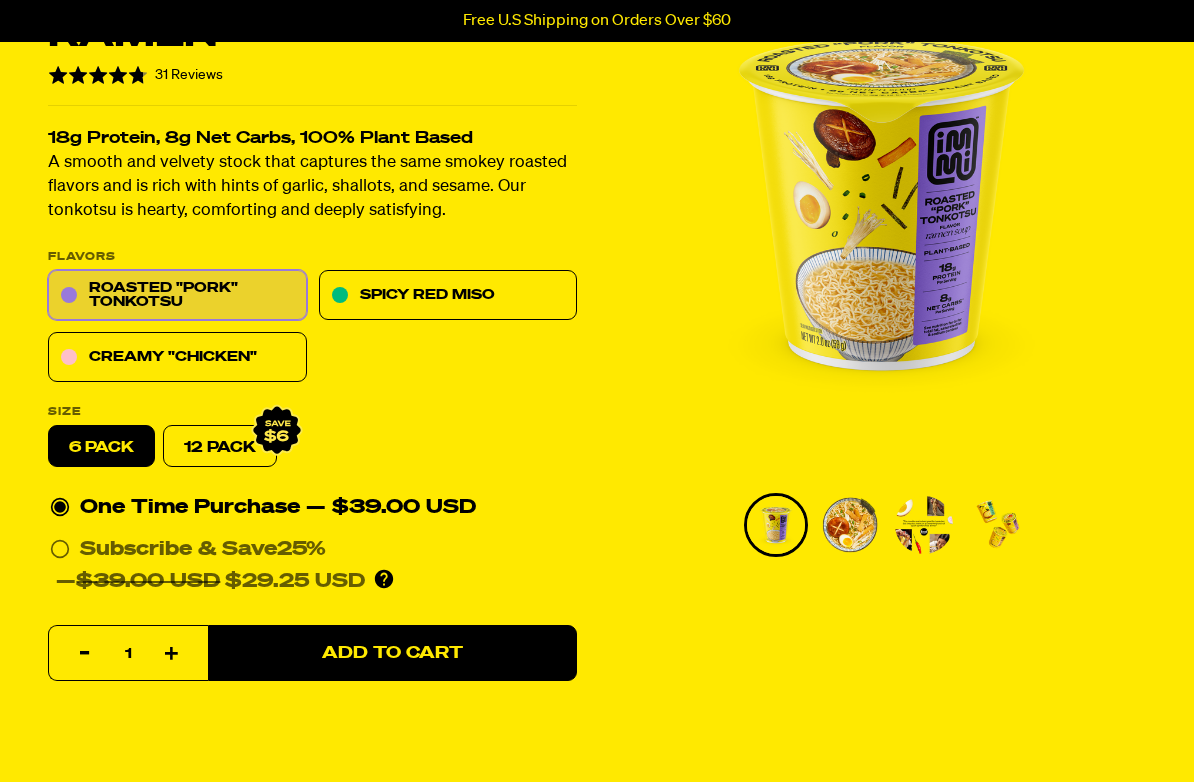 scroll, scrollTop: 196, scrollLeft: 0, axis: vertical 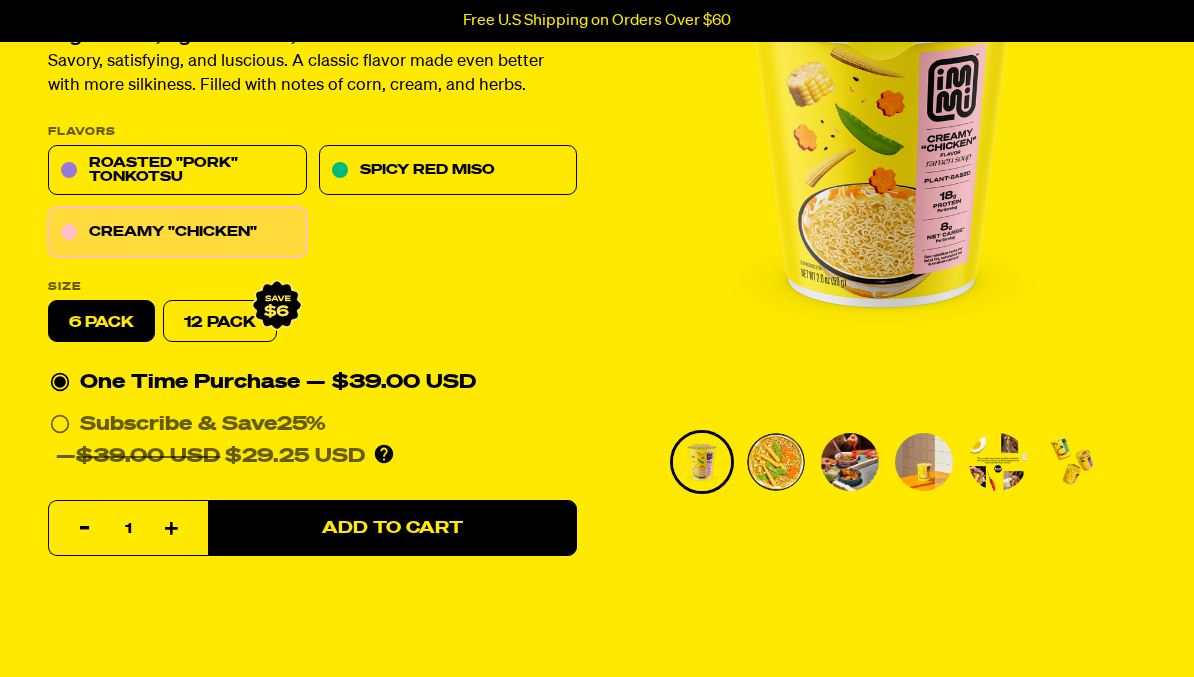 click on "Roasted "Pork" Tonkotsu" at bounding box center [177, 171] 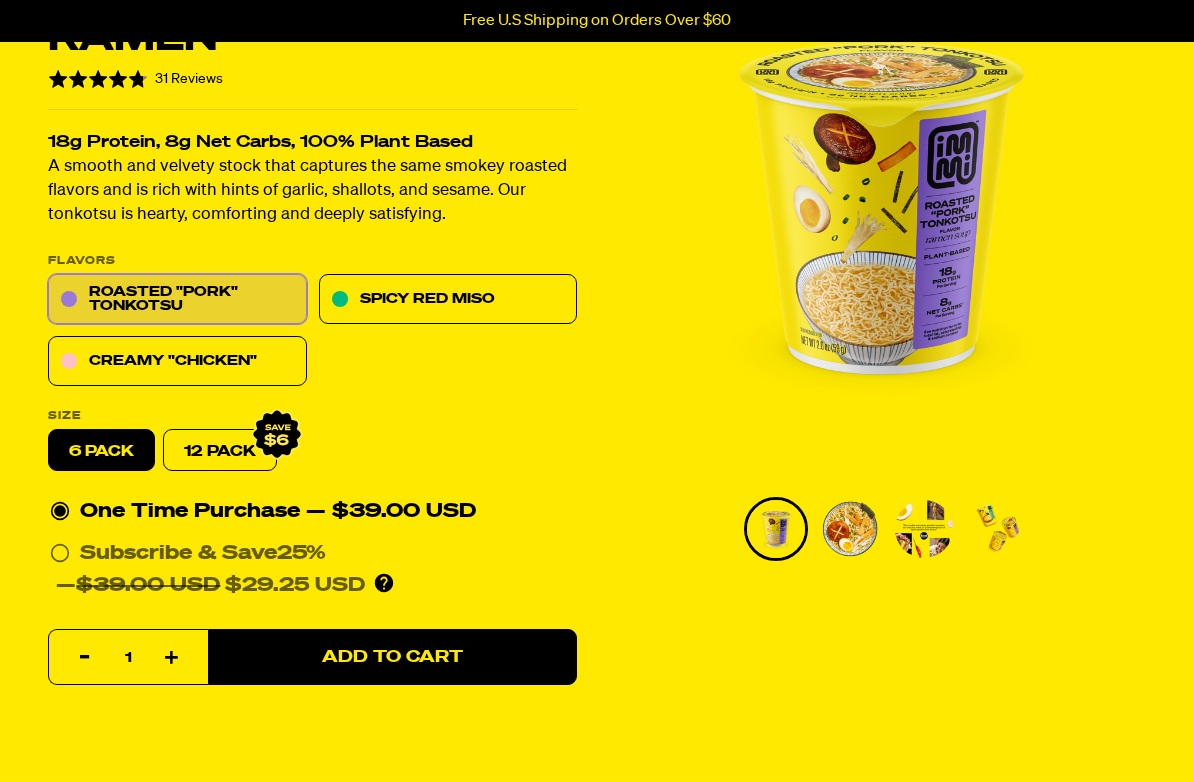 scroll, scrollTop: 192, scrollLeft: 0, axis: vertical 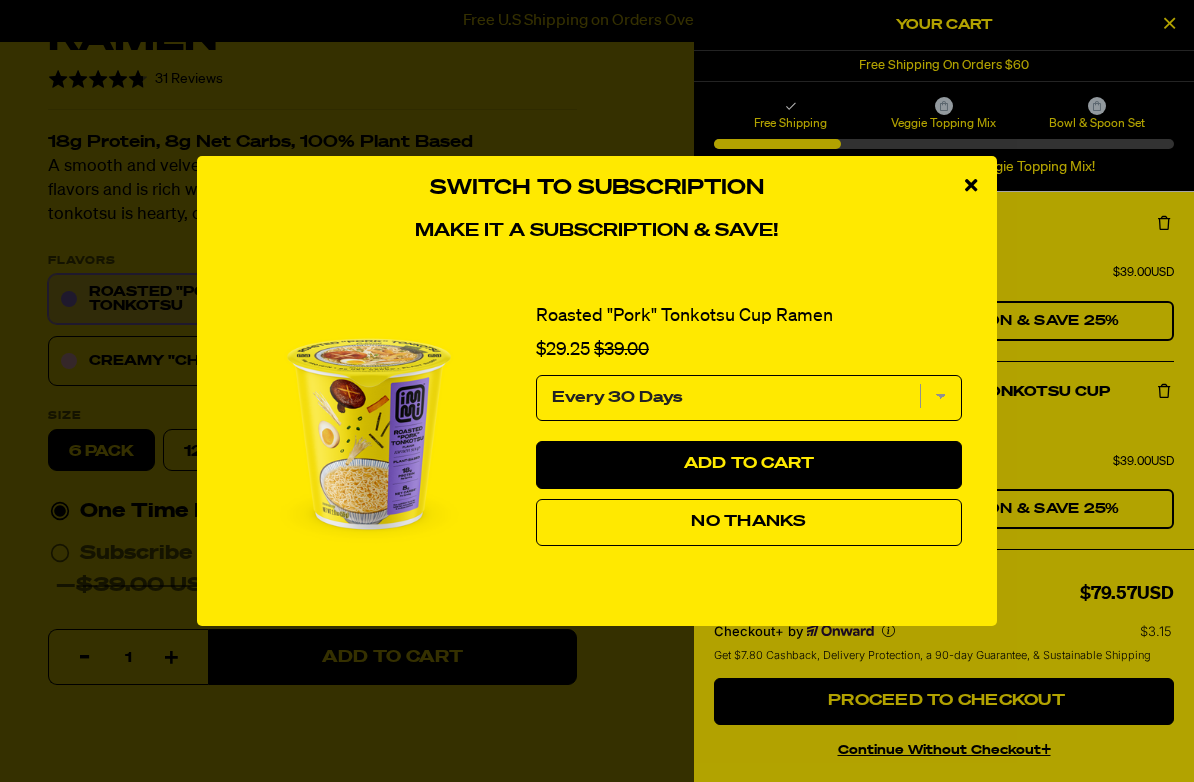 click on "No Thanks" at bounding box center [749, 523] 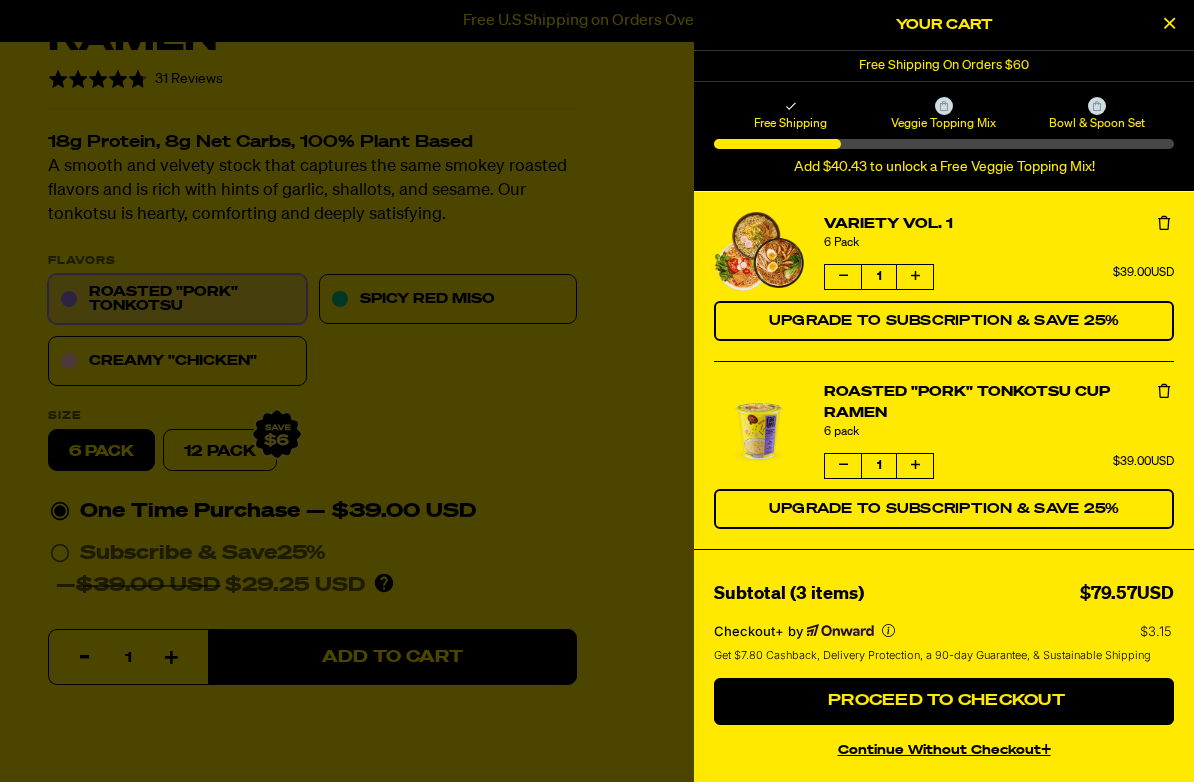 click at bounding box center [597, 391] 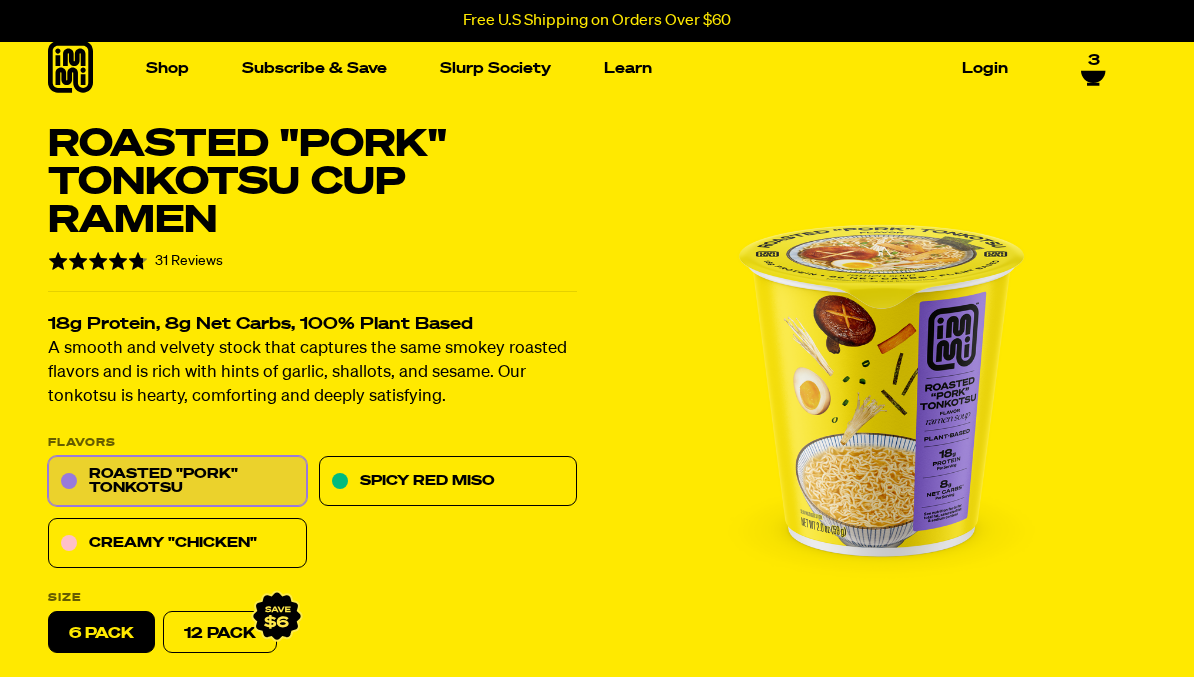 scroll, scrollTop: 0, scrollLeft: 0, axis: both 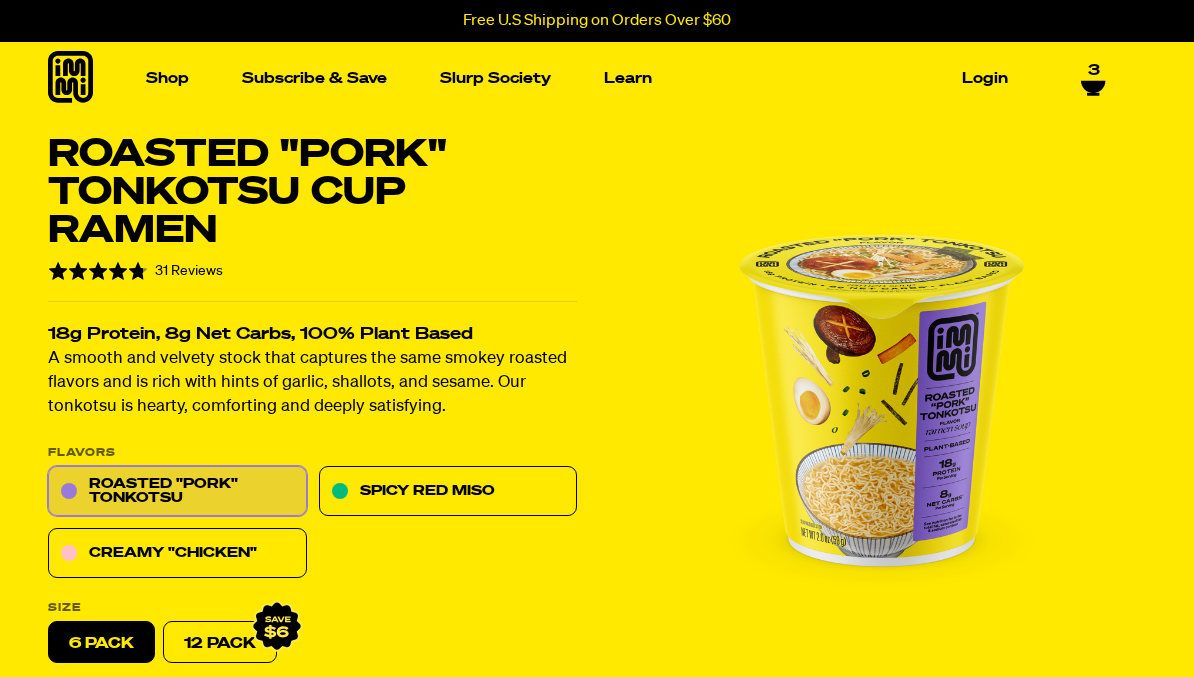 click at bounding box center (153, 268) 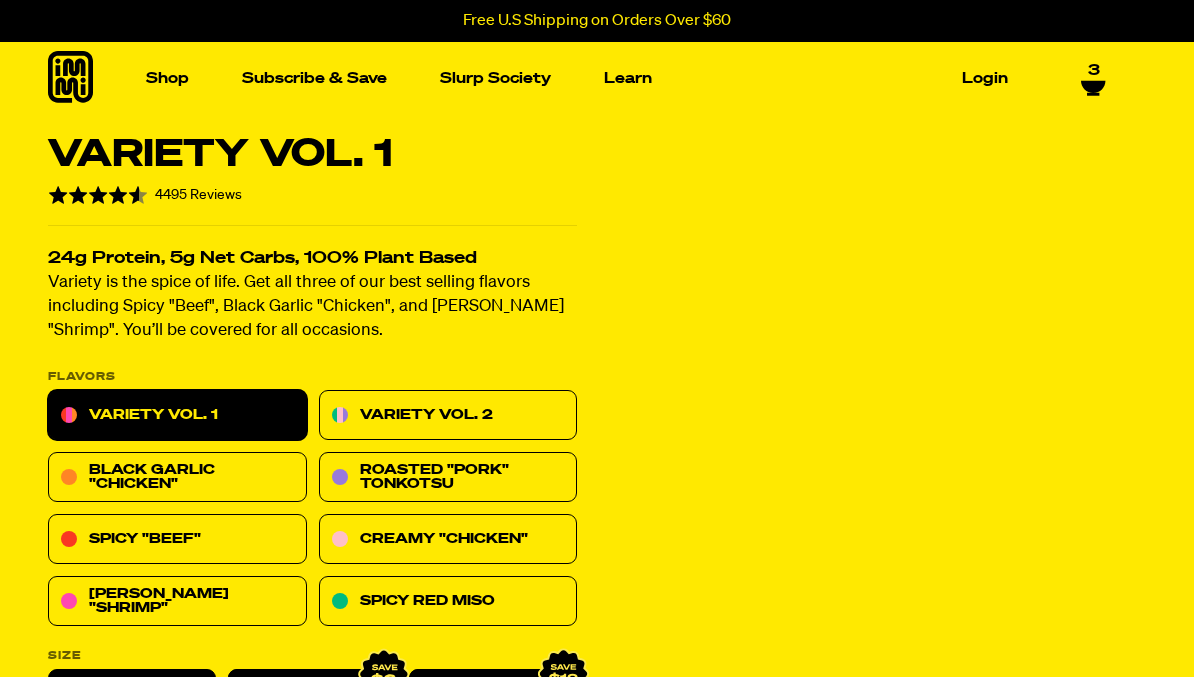scroll, scrollTop: 0, scrollLeft: 0, axis: both 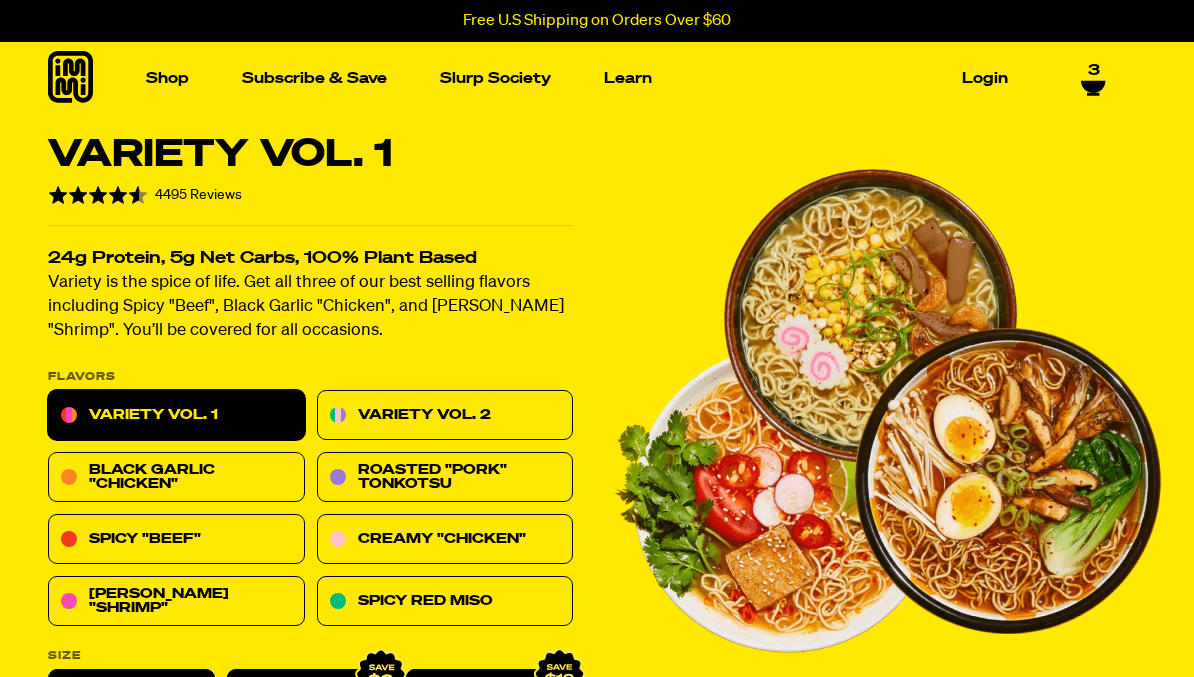 click at bounding box center [887, 410] 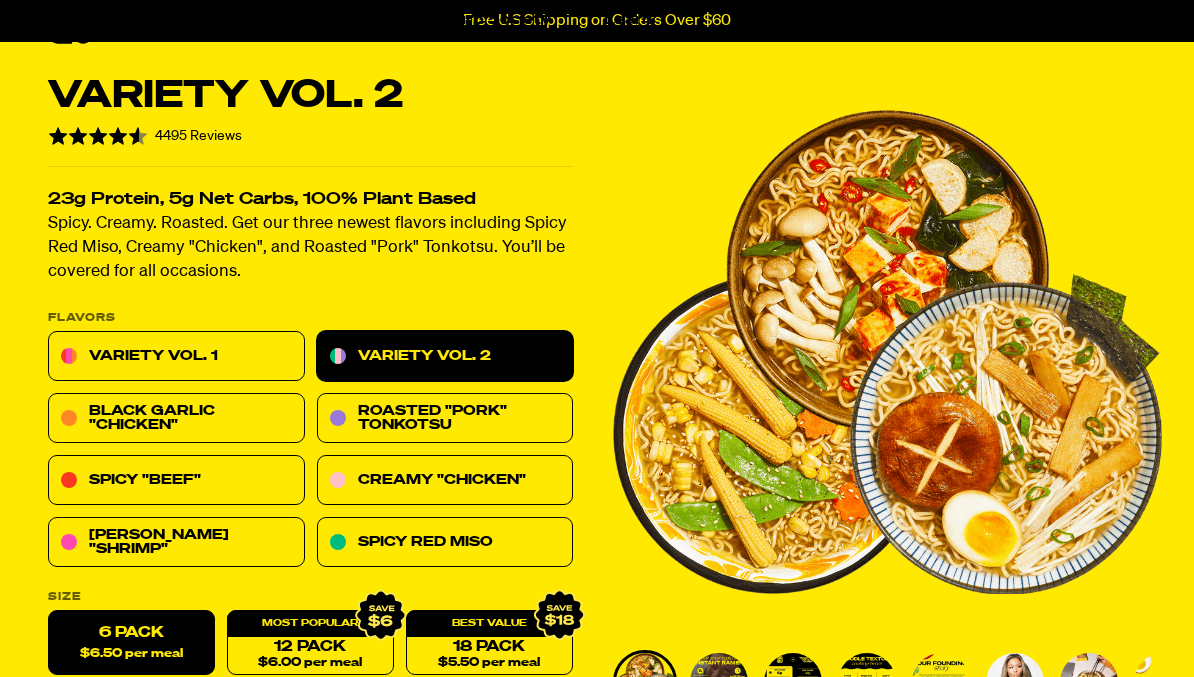 scroll, scrollTop: 0, scrollLeft: 0, axis: both 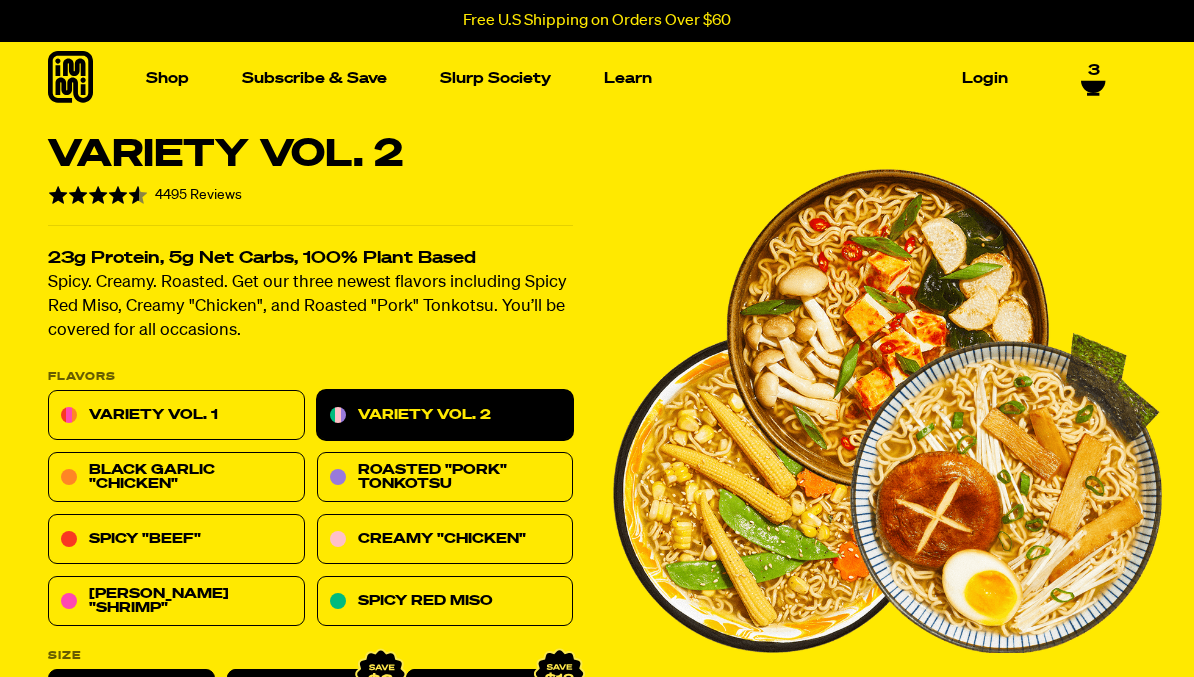 click on "3" at bounding box center [1094, 71] 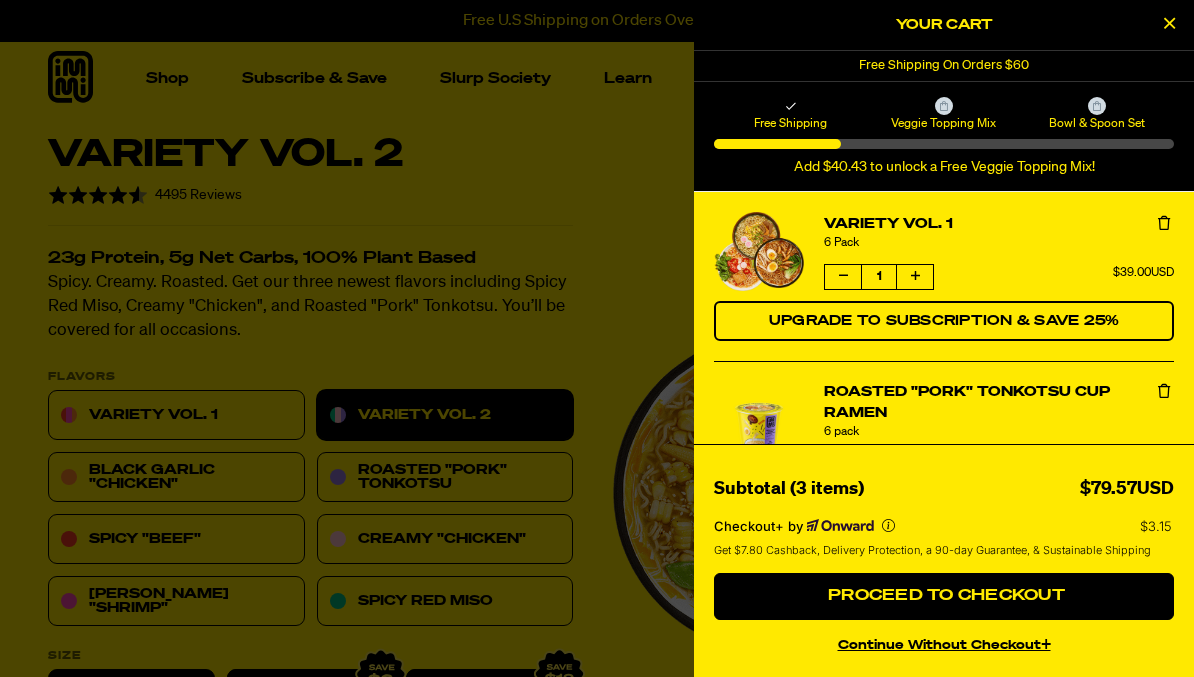 scroll, scrollTop: 0, scrollLeft: 0, axis: both 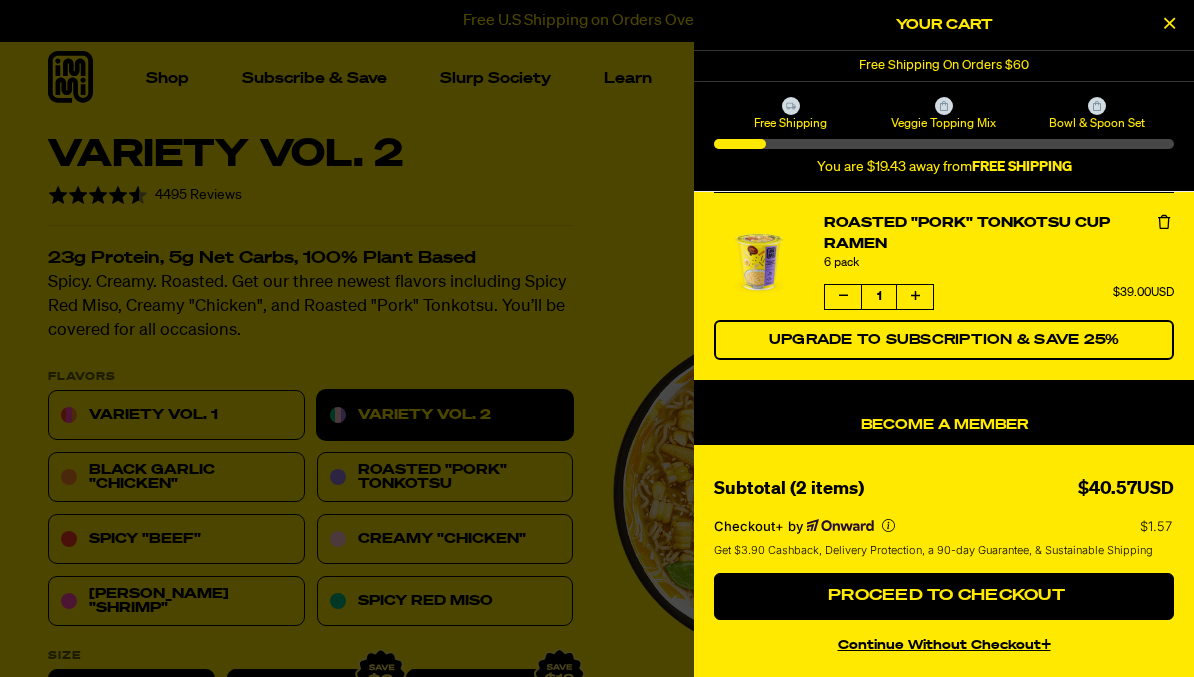 click at bounding box center (597, 338) 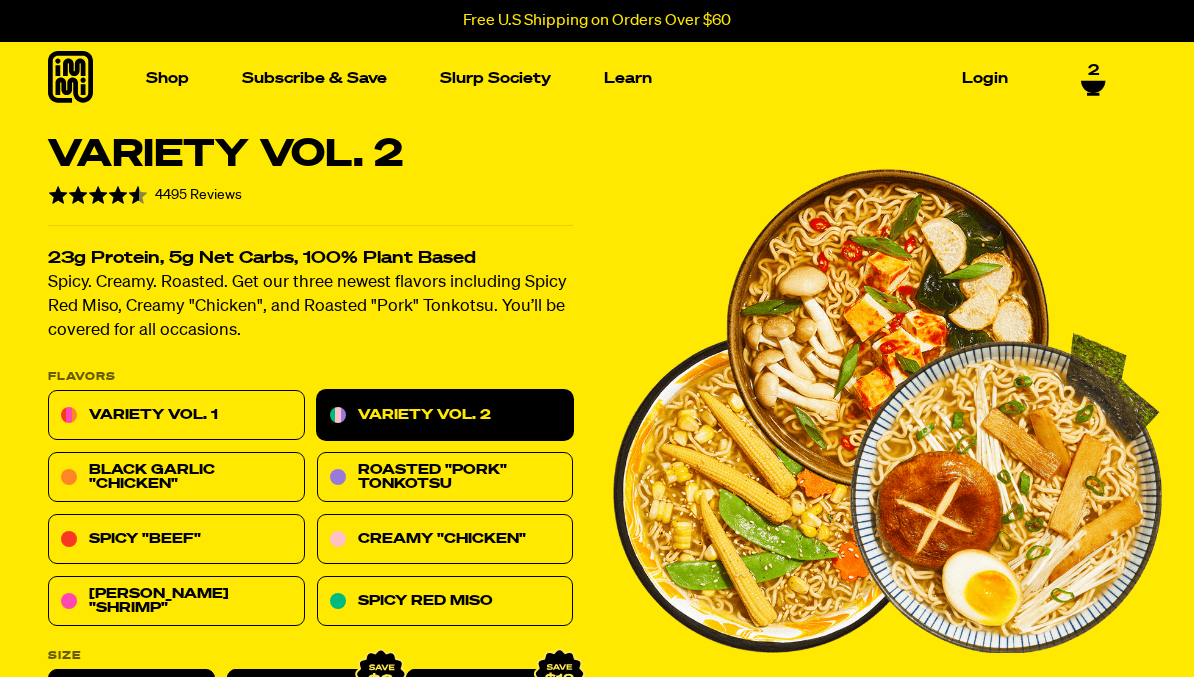 click at bounding box center [449, 268] 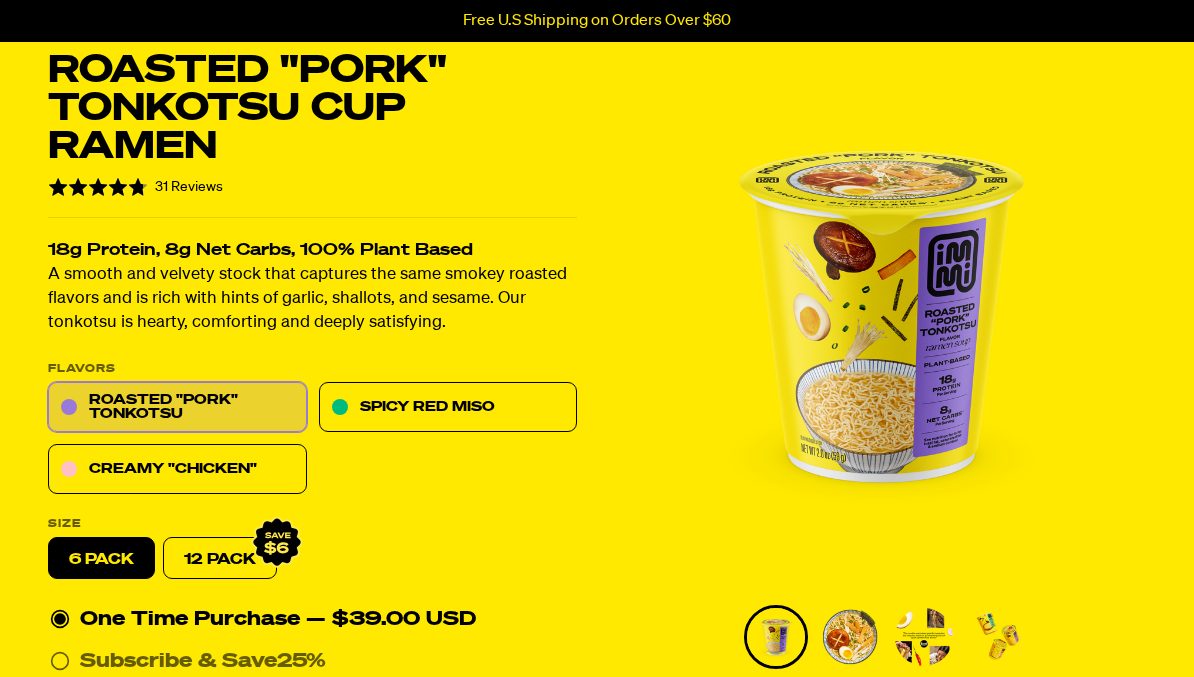 scroll, scrollTop: 0, scrollLeft: 0, axis: both 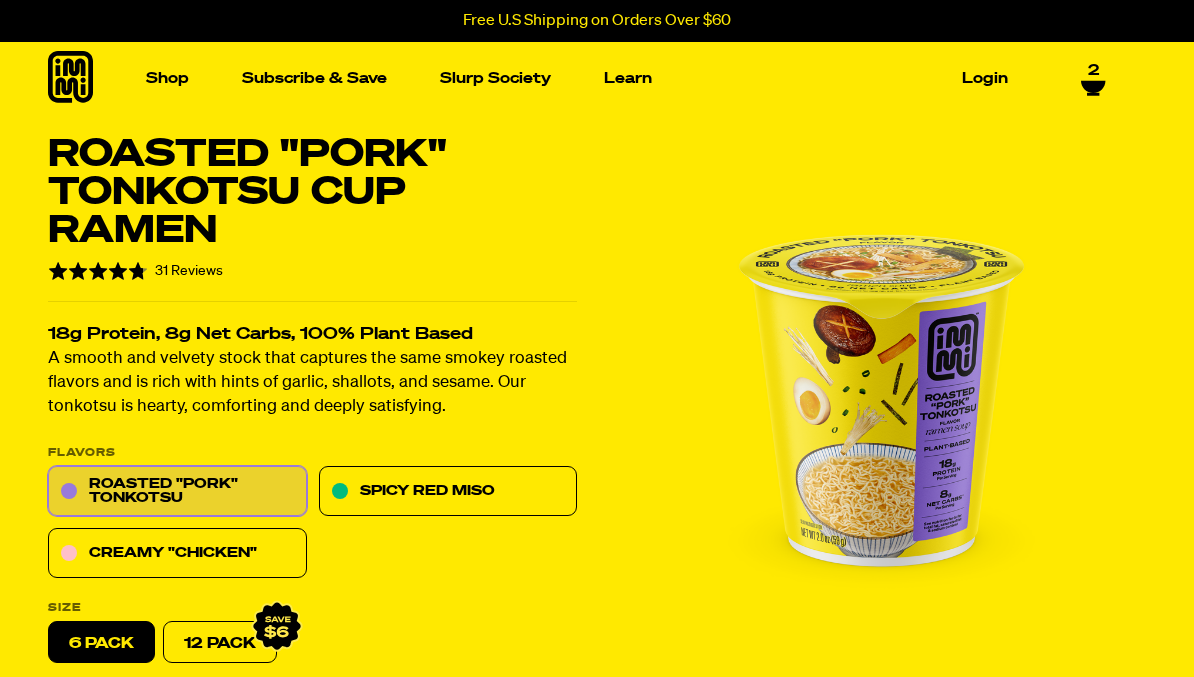 click at bounding box center (745, 268) 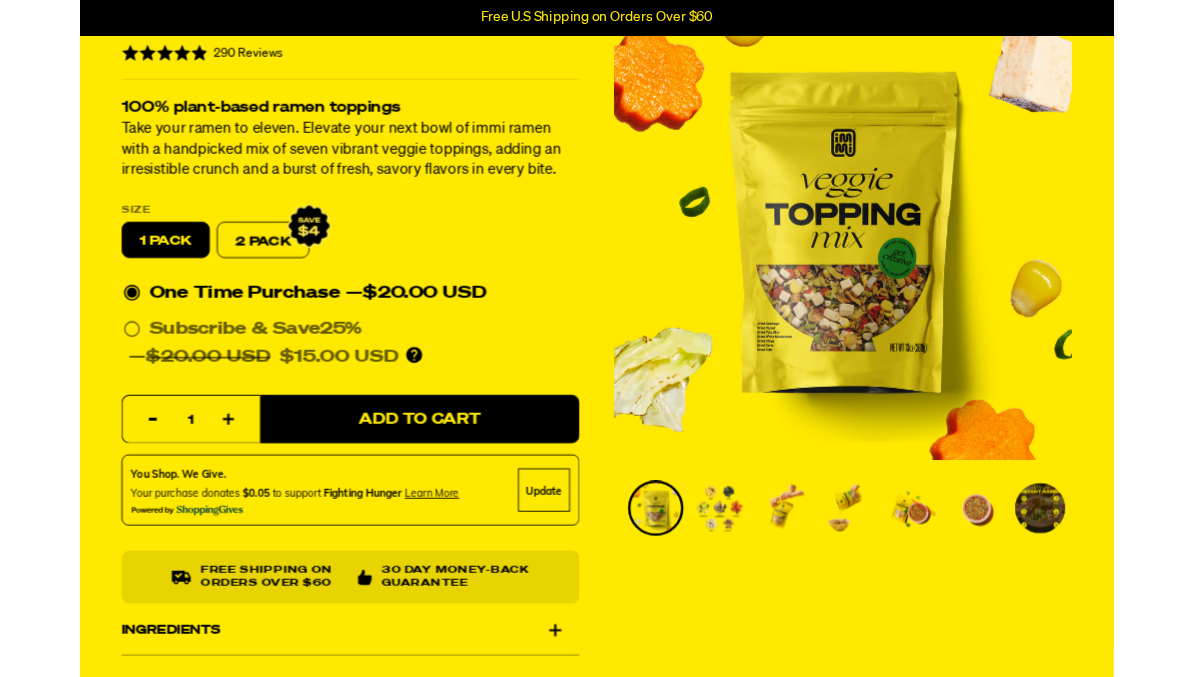 scroll, scrollTop: 135, scrollLeft: 0, axis: vertical 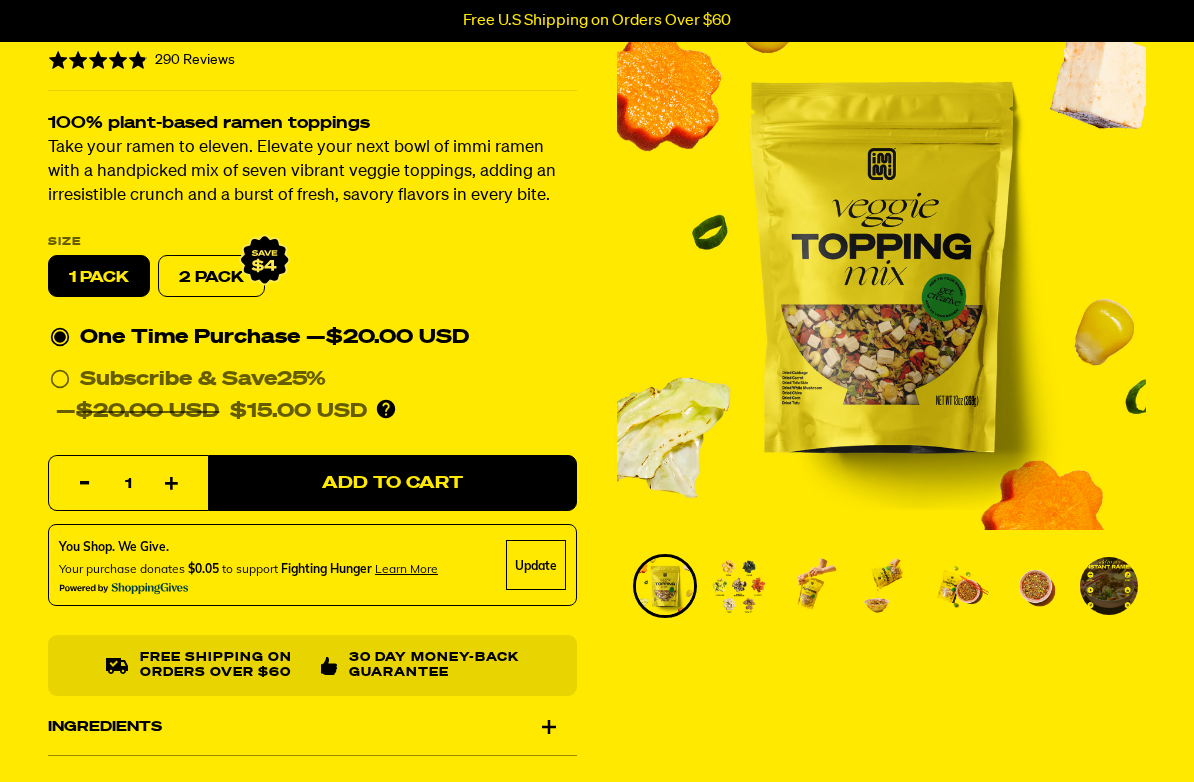 click on "Add to Cart" at bounding box center [392, 483] 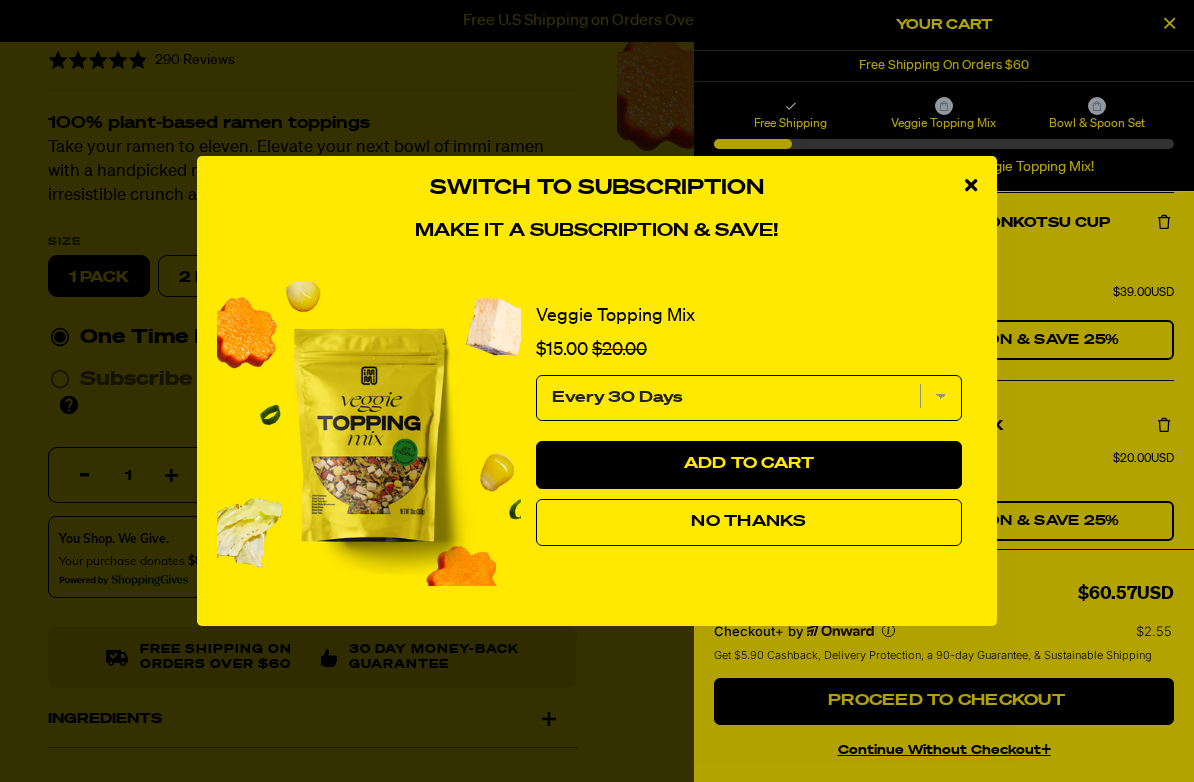 click on "No Thanks" at bounding box center [749, 523] 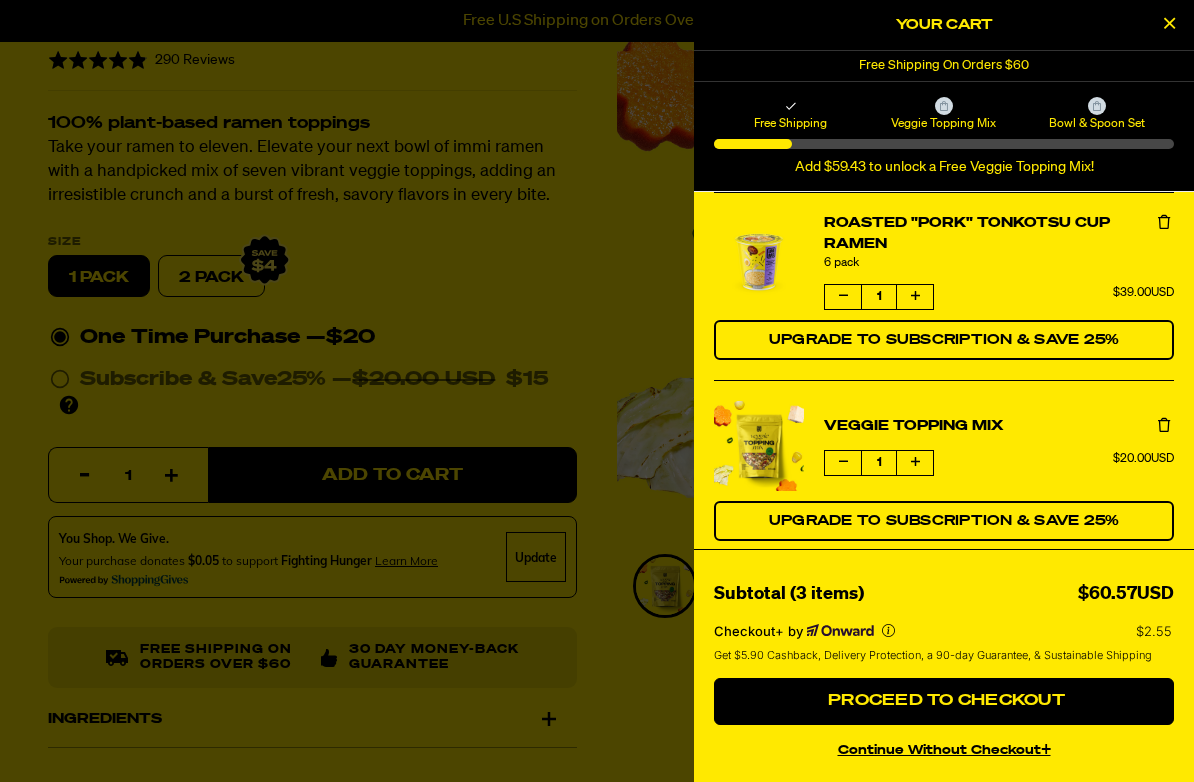 click on "Proceed to Checkout" at bounding box center (944, 701) 